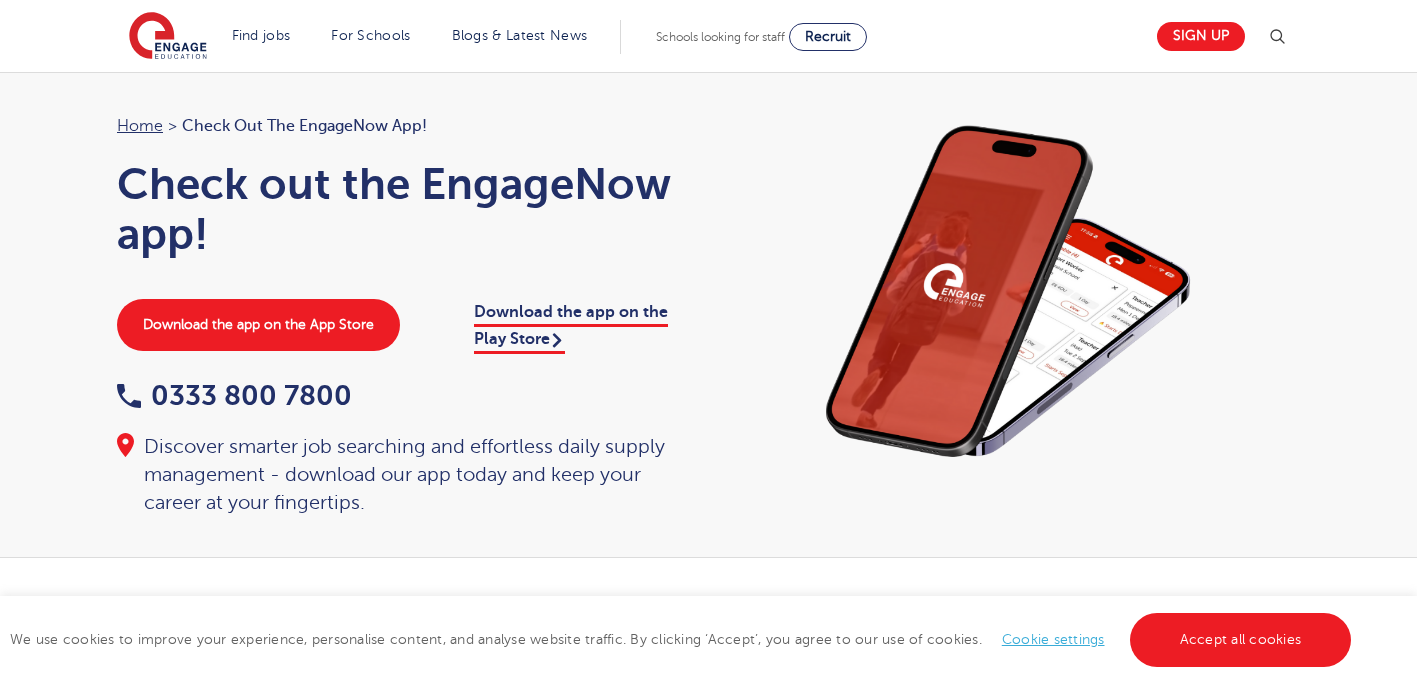 scroll, scrollTop: 0, scrollLeft: 0, axis: both 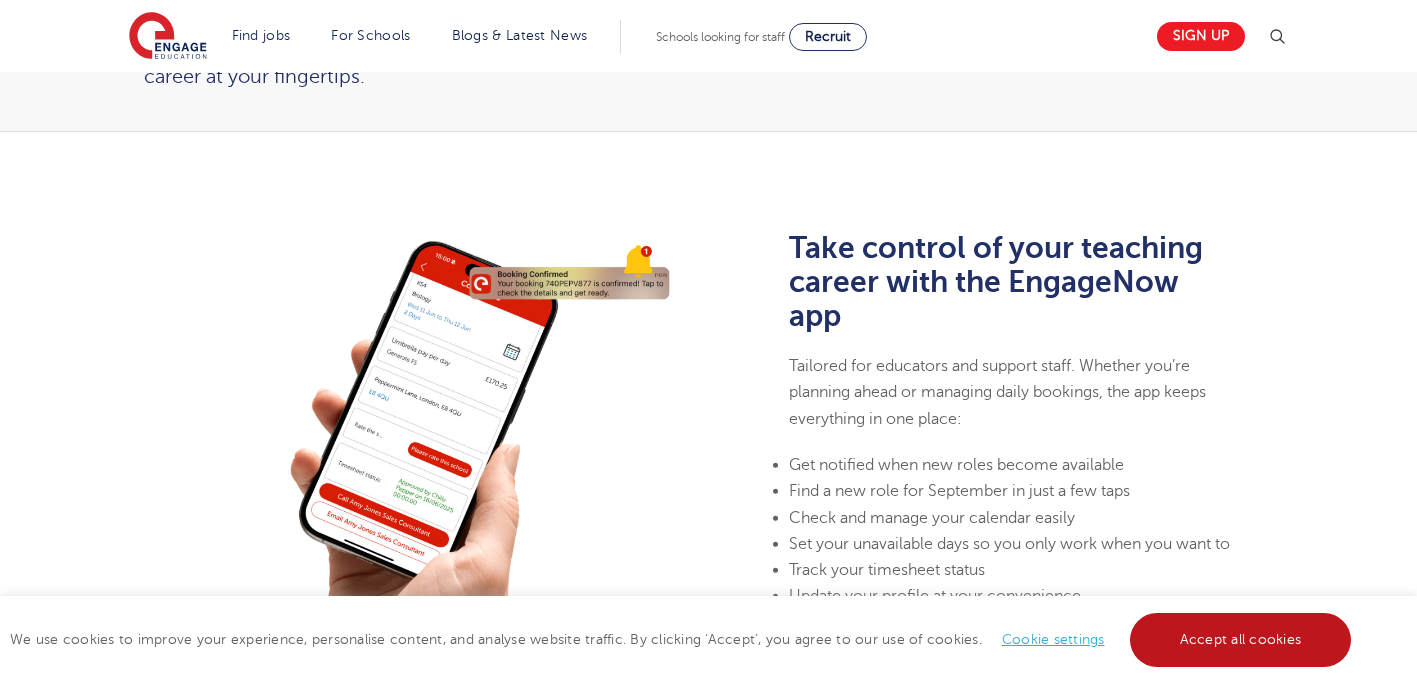 click on "Accept all cookies" at bounding box center [1241, 640] 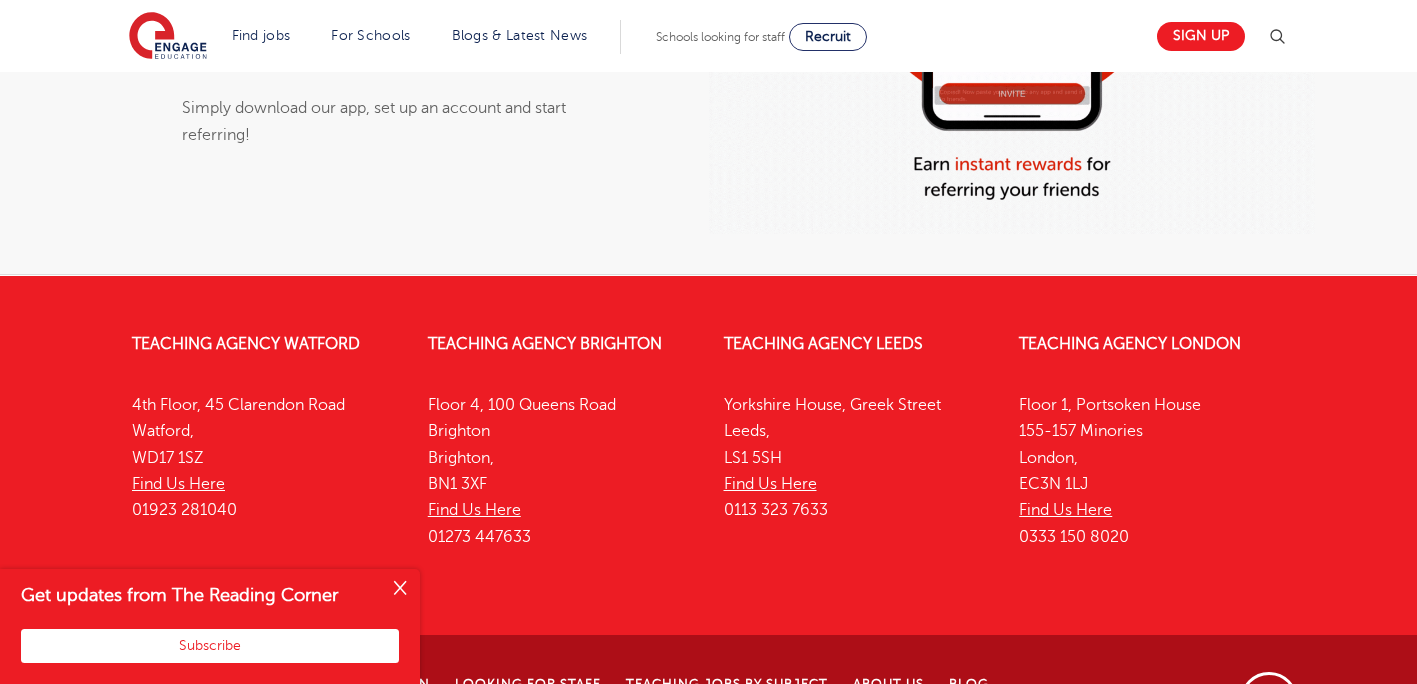 scroll, scrollTop: 1594, scrollLeft: 0, axis: vertical 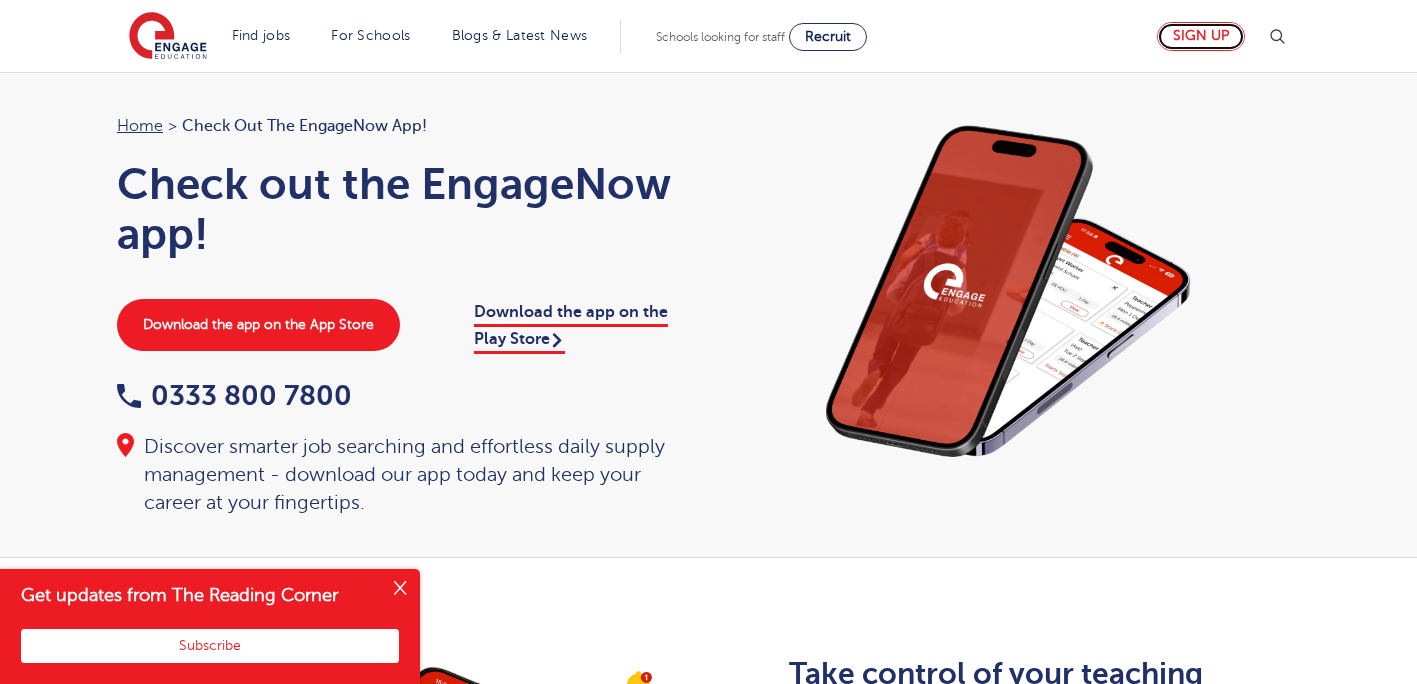 click on "Sign up" at bounding box center (1201, 36) 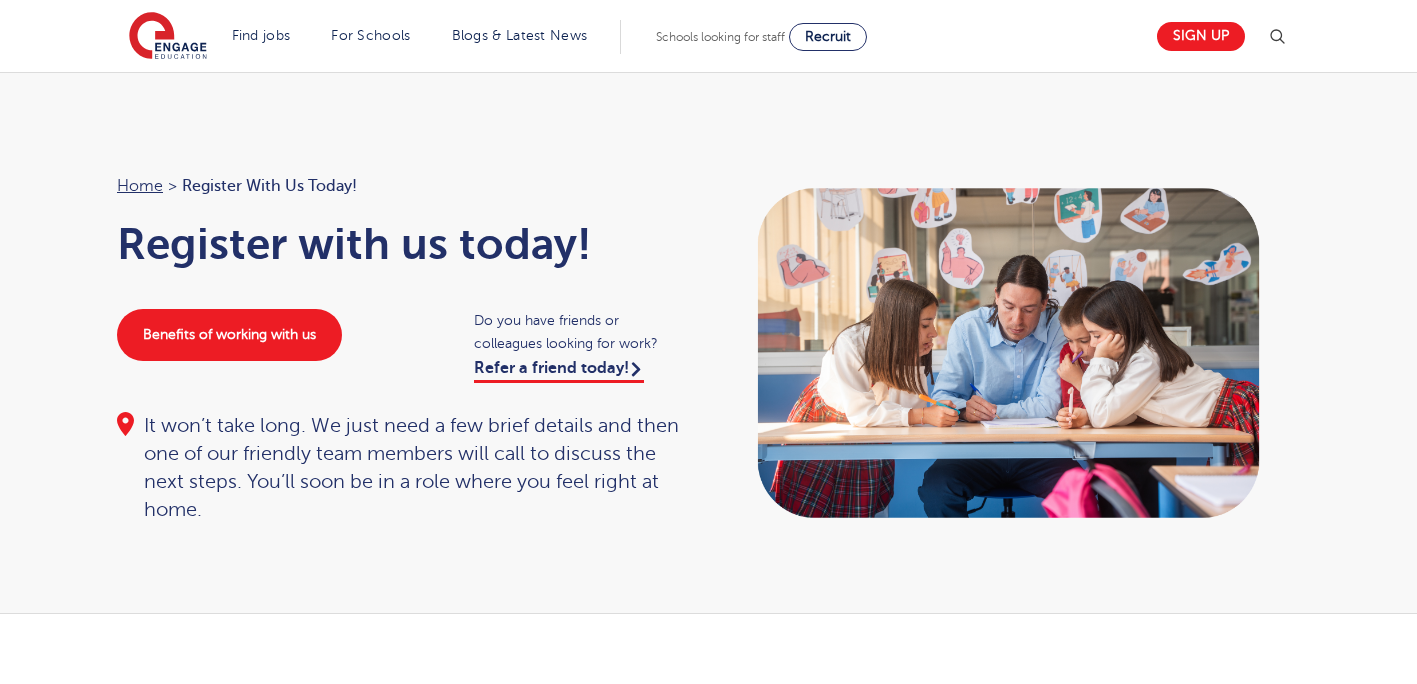 scroll, scrollTop: 0, scrollLeft: 0, axis: both 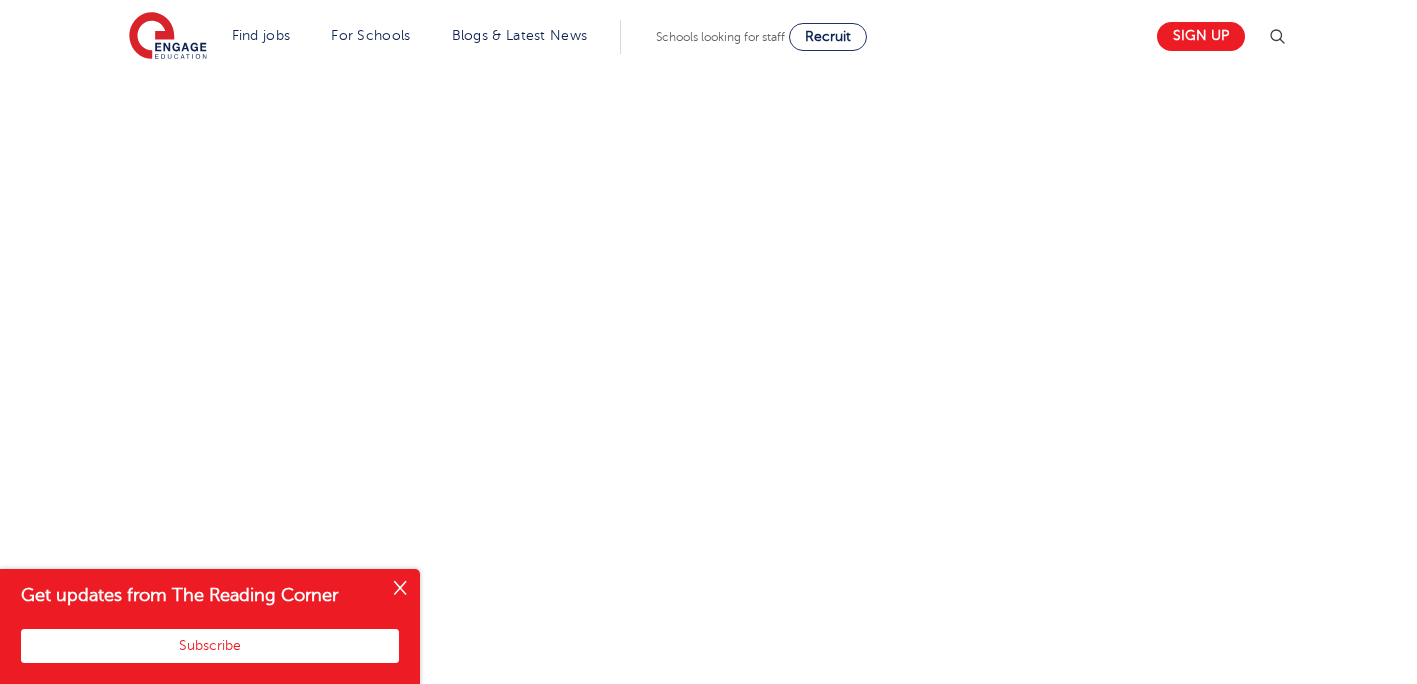 click at bounding box center [400, 589] 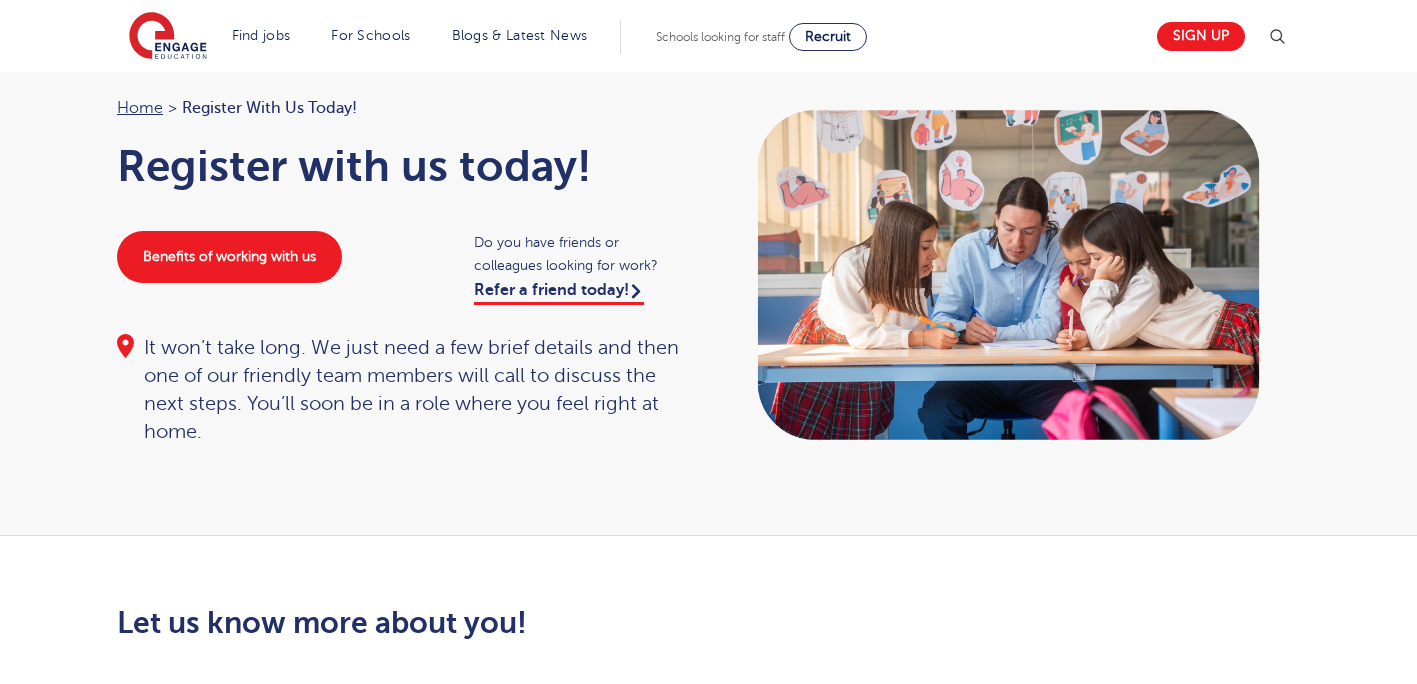 scroll, scrollTop: 58, scrollLeft: 0, axis: vertical 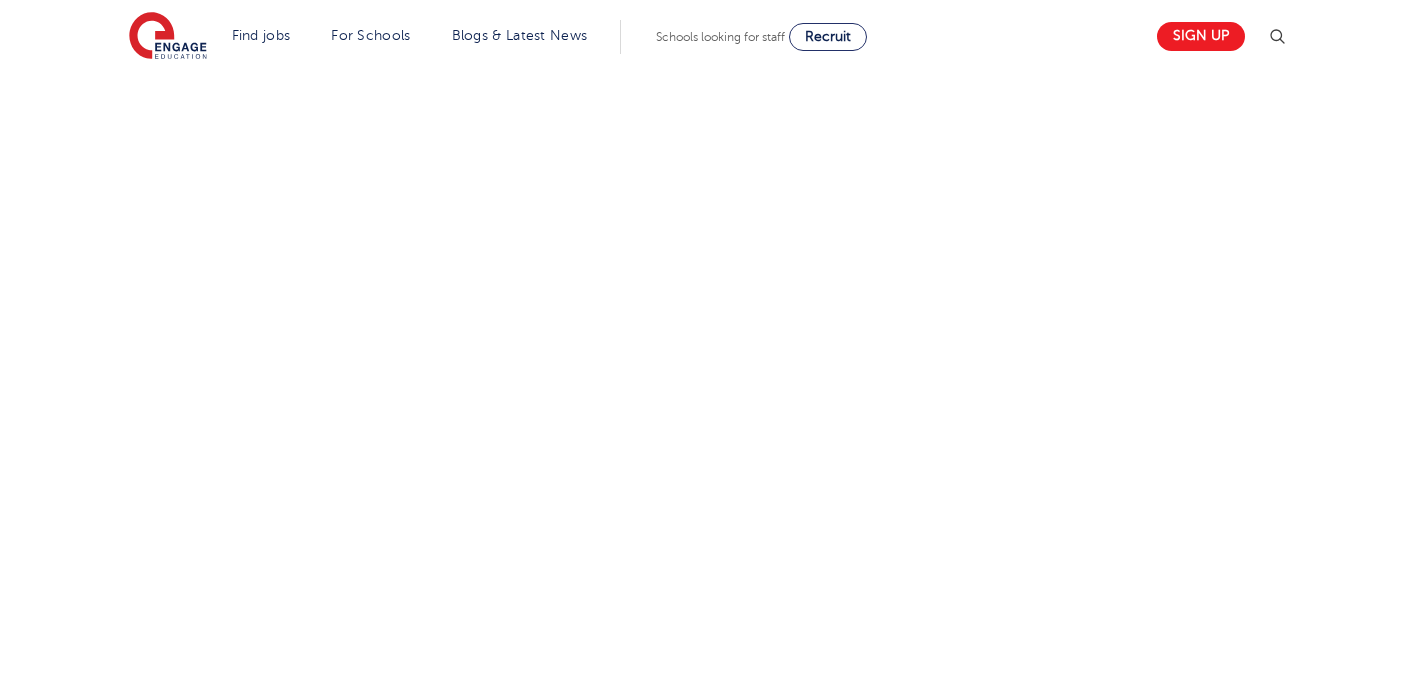 click on "Let us know more about you!" at bounding box center [708, 357] 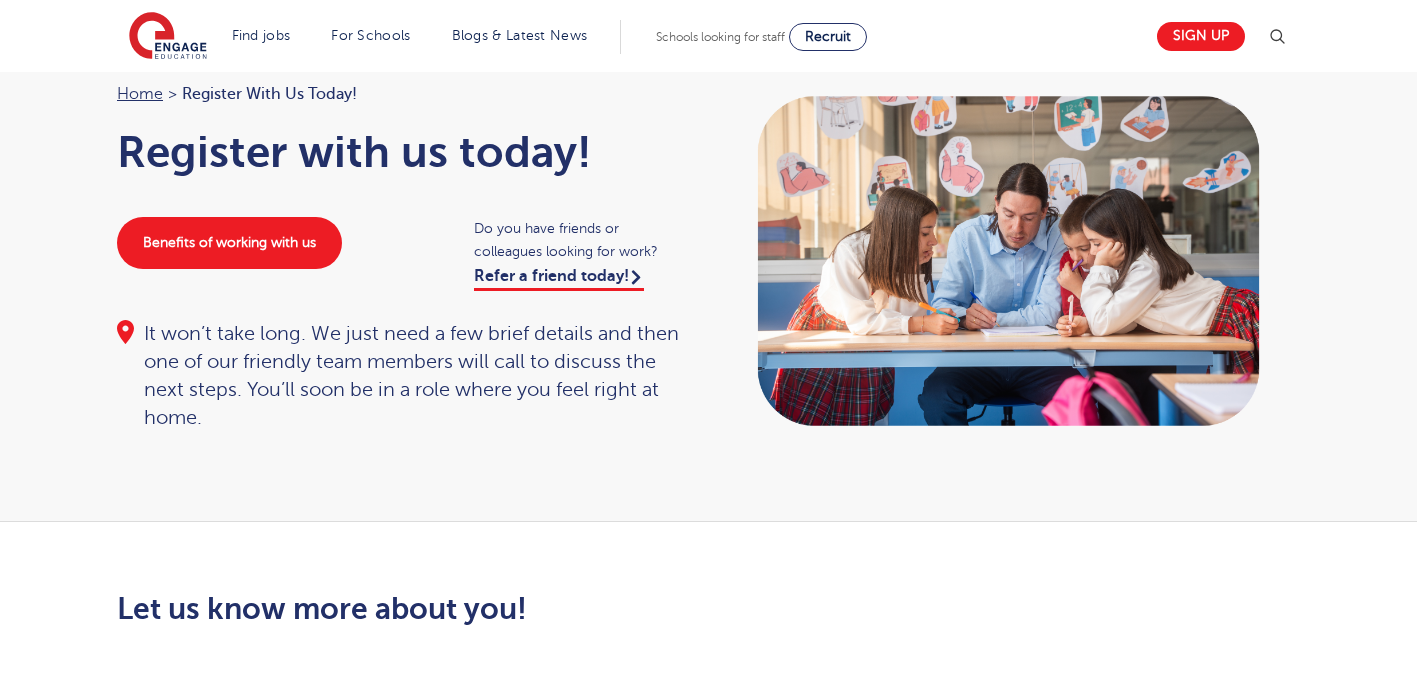 scroll, scrollTop: 0, scrollLeft: 0, axis: both 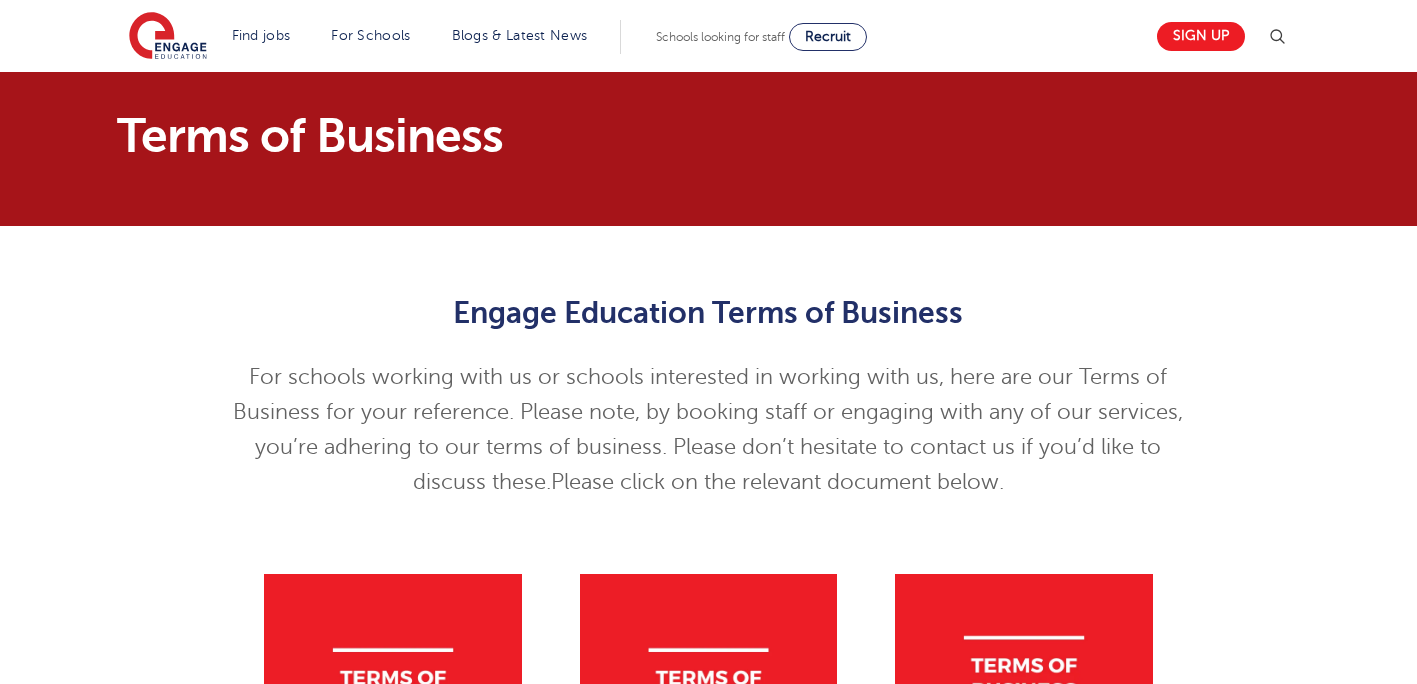 click on "For schools working with us or schools interested in working with us, here are our Terms of Business for your reference. Please note, b y booking staff or engaging with any of our services, you’re adhering to our terms of business. Please don’t hesitate to contact us if you’d like to discuss these.  Please click on the relevant document below." at bounding box center [708, 430] 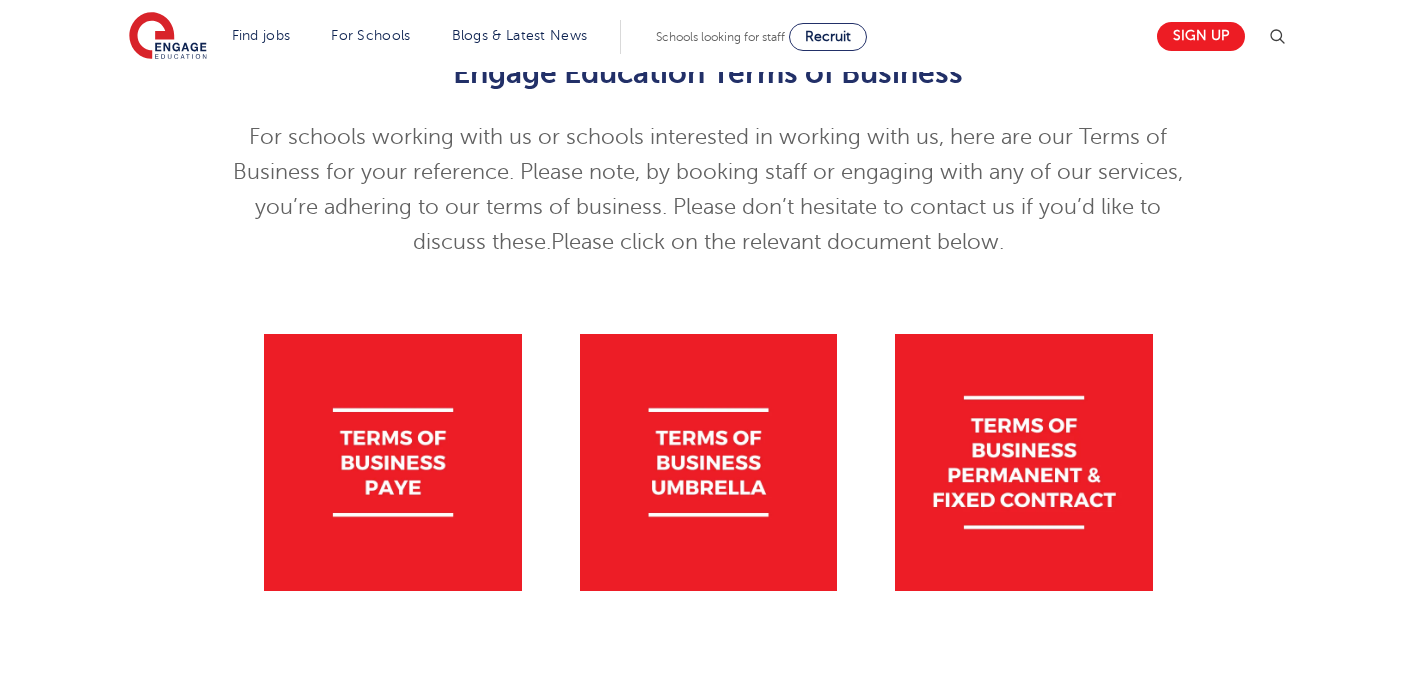 scroll, scrollTop: 280, scrollLeft: 0, axis: vertical 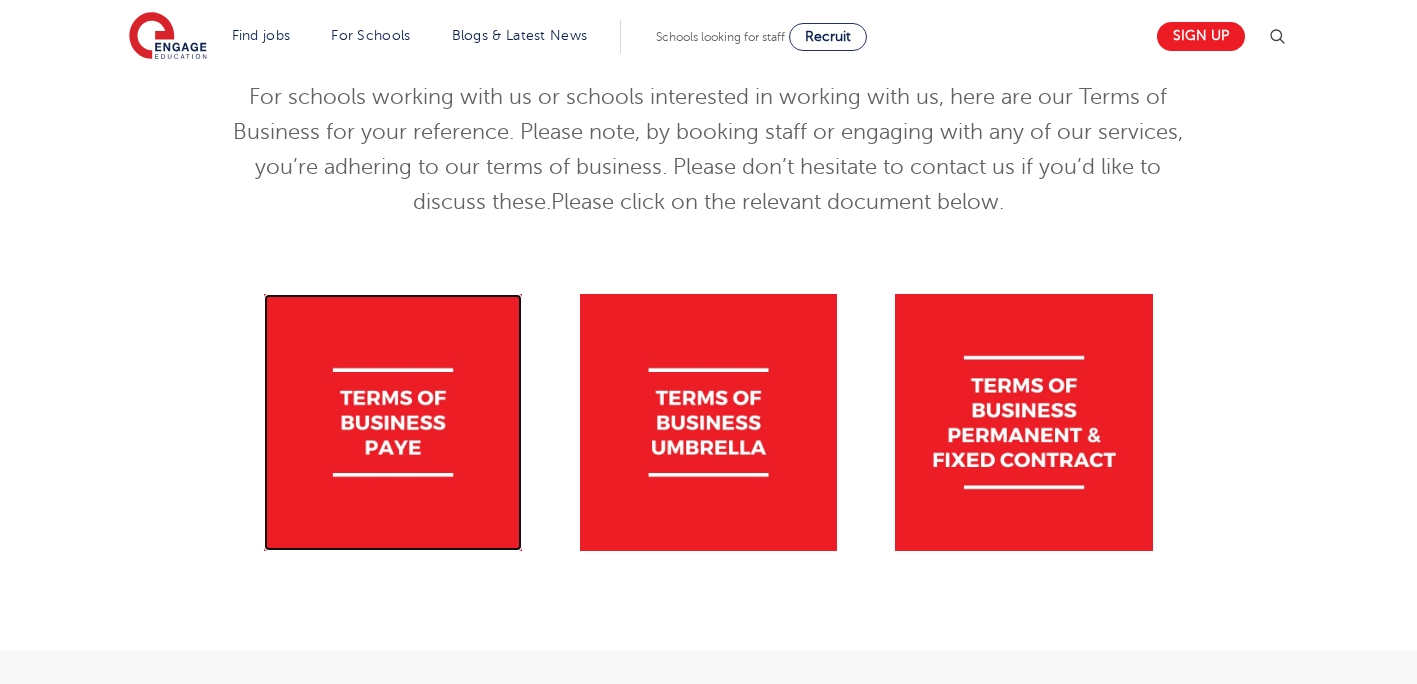 click at bounding box center (392, 422) 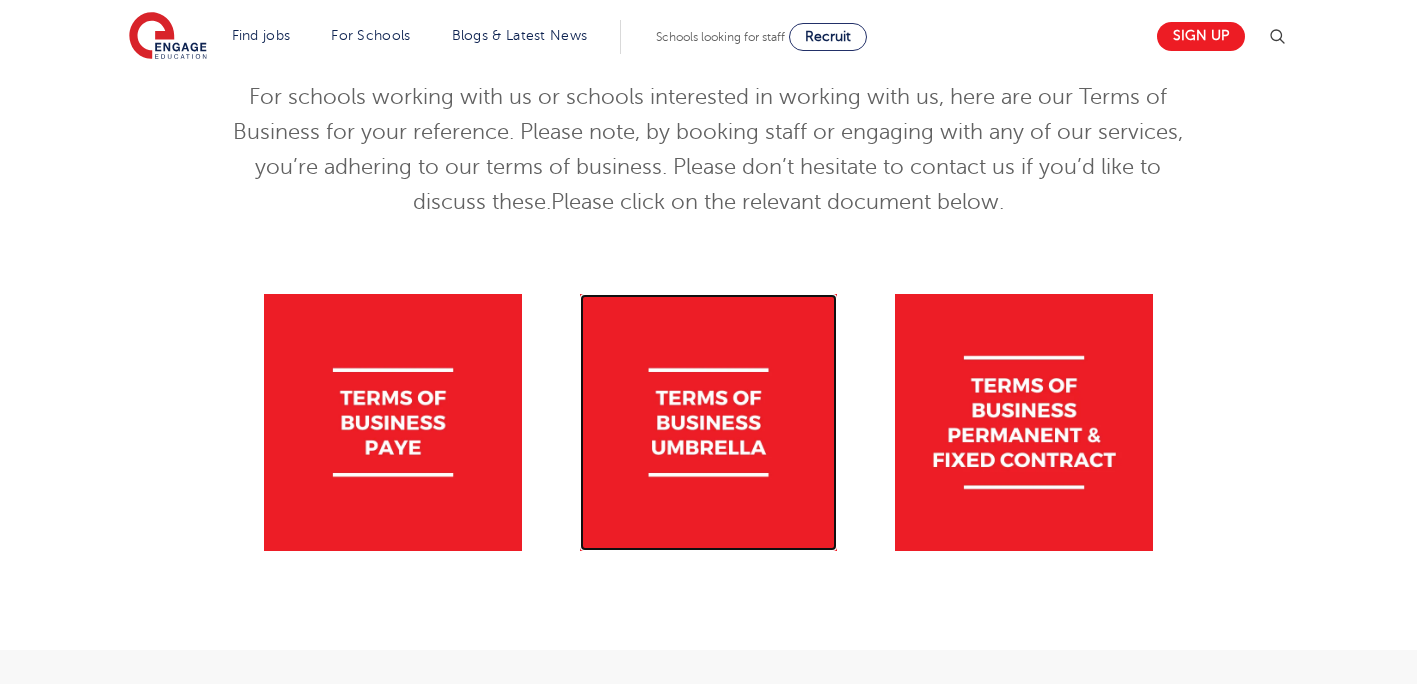 click at bounding box center (708, 422) 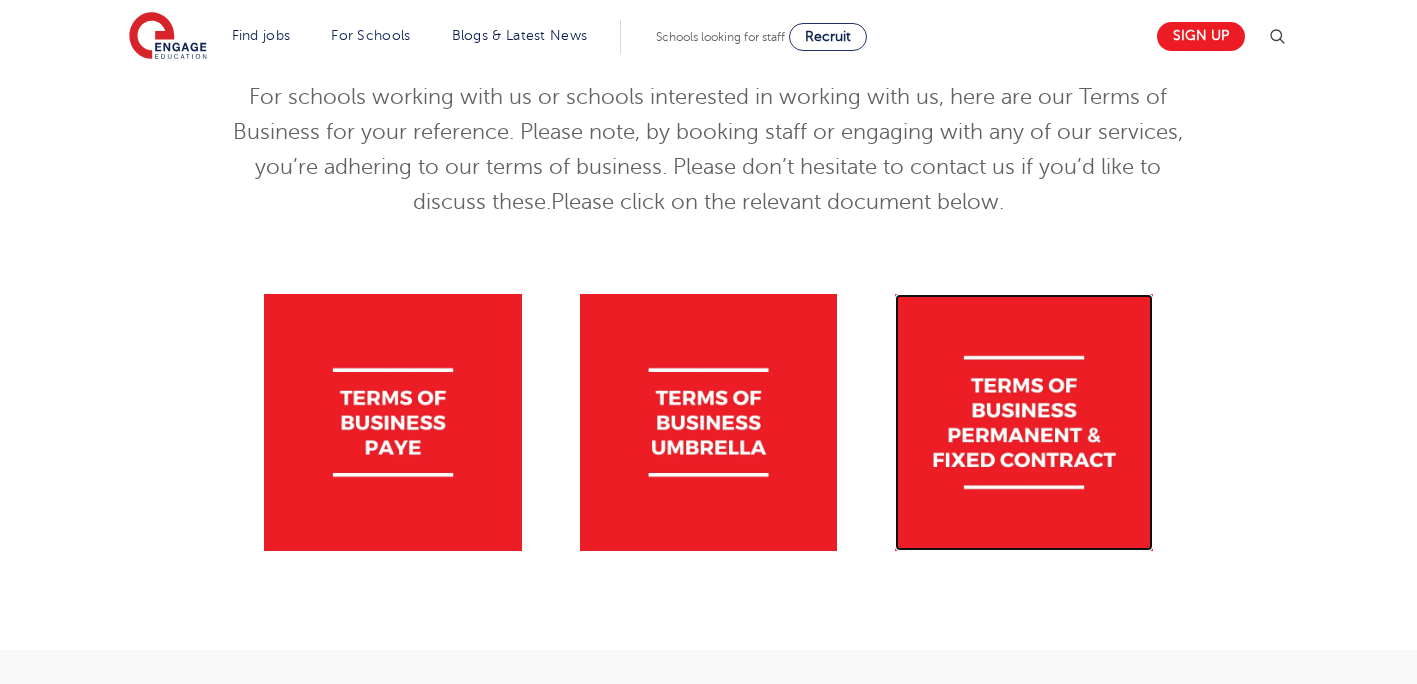 click at bounding box center (1023, 422) 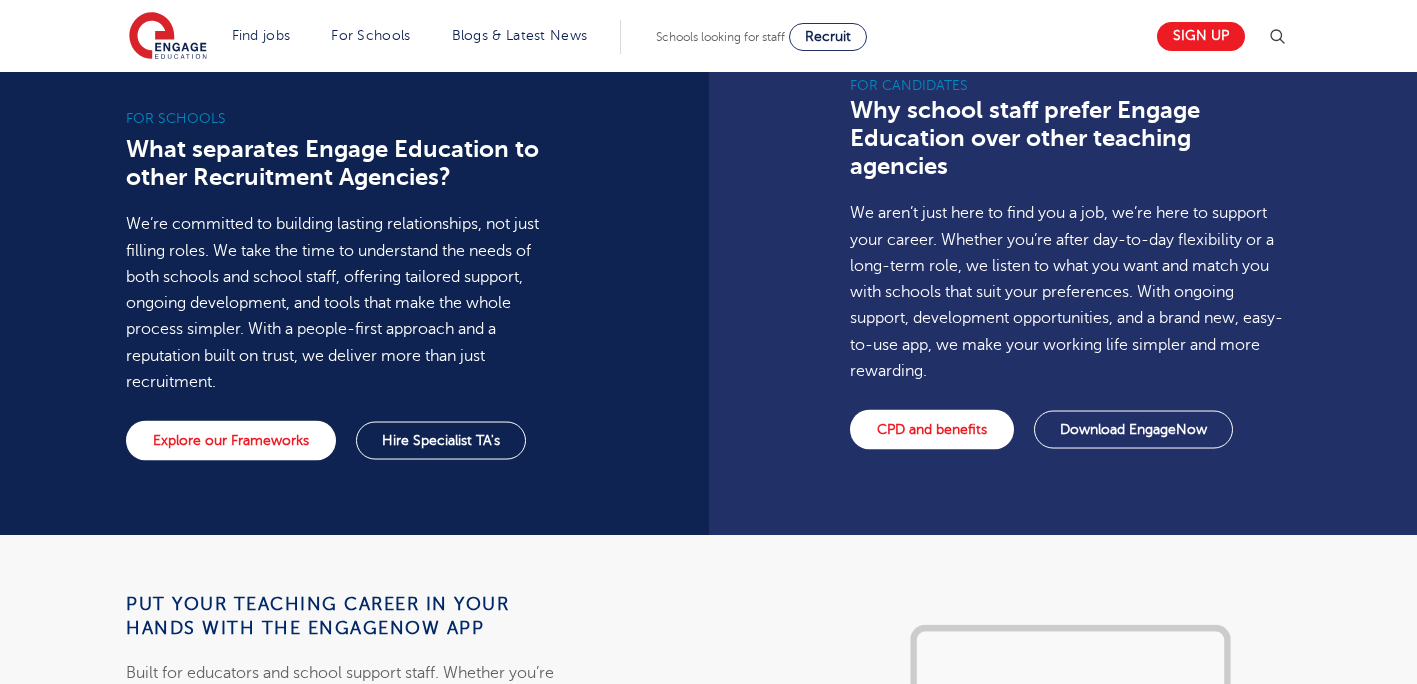 scroll, scrollTop: 1520, scrollLeft: 0, axis: vertical 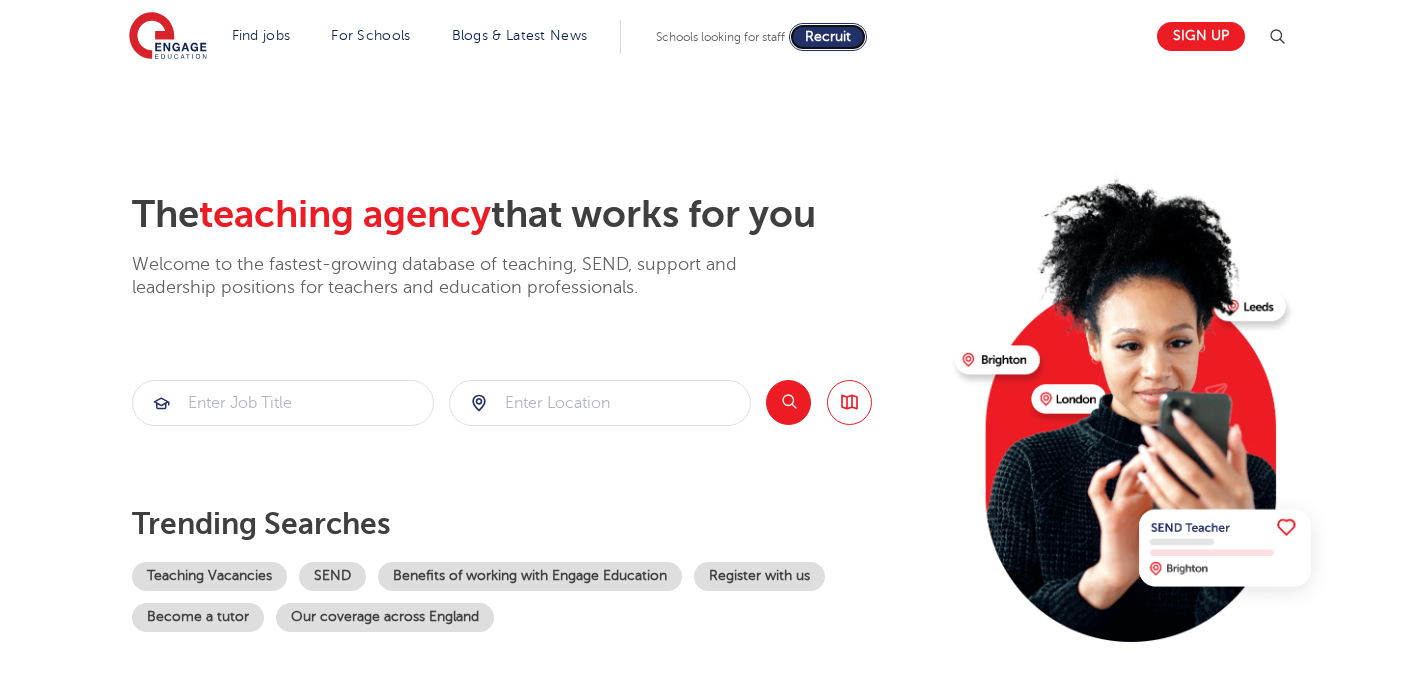 click on "Recruit" at bounding box center [828, 36] 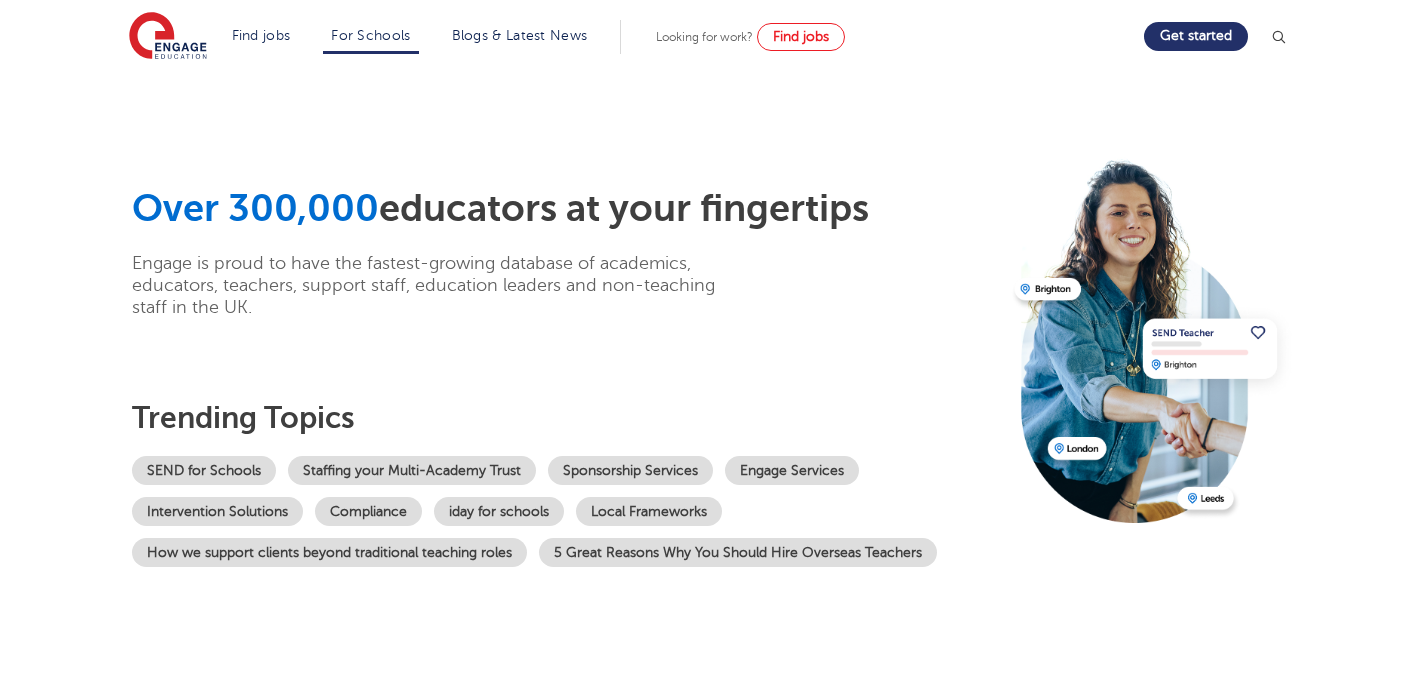 scroll, scrollTop: 0, scrollLeft: 0, axis: both 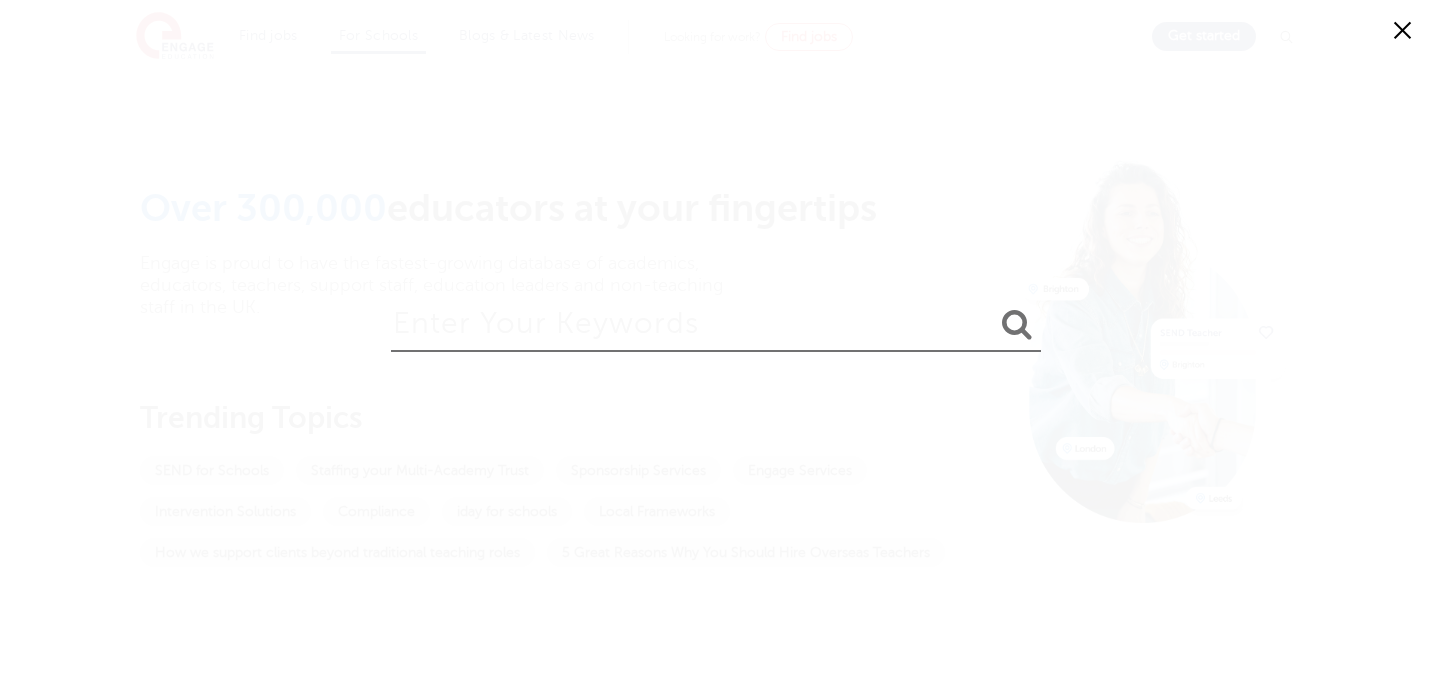 click on "✕" at bounding box center (1402, 30) 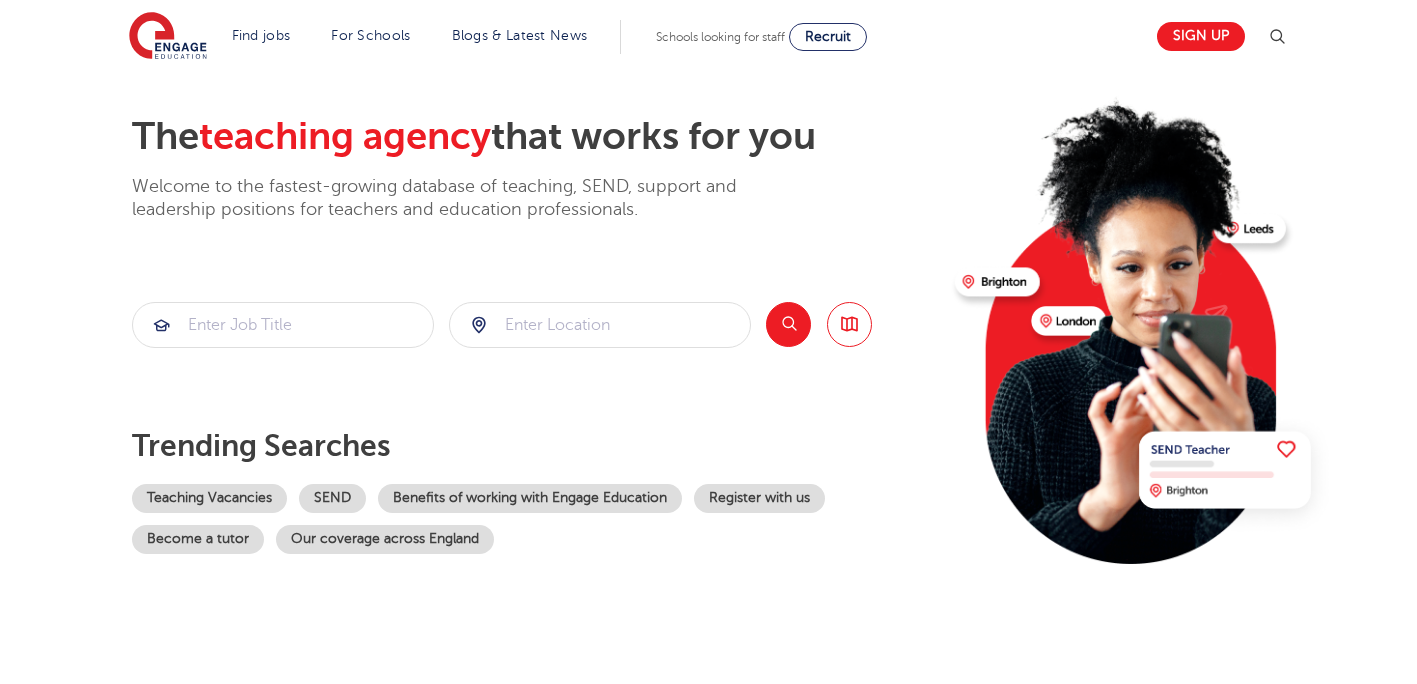 scroll, scrollTop: 80, scrollLeft: 0, axis: vertical 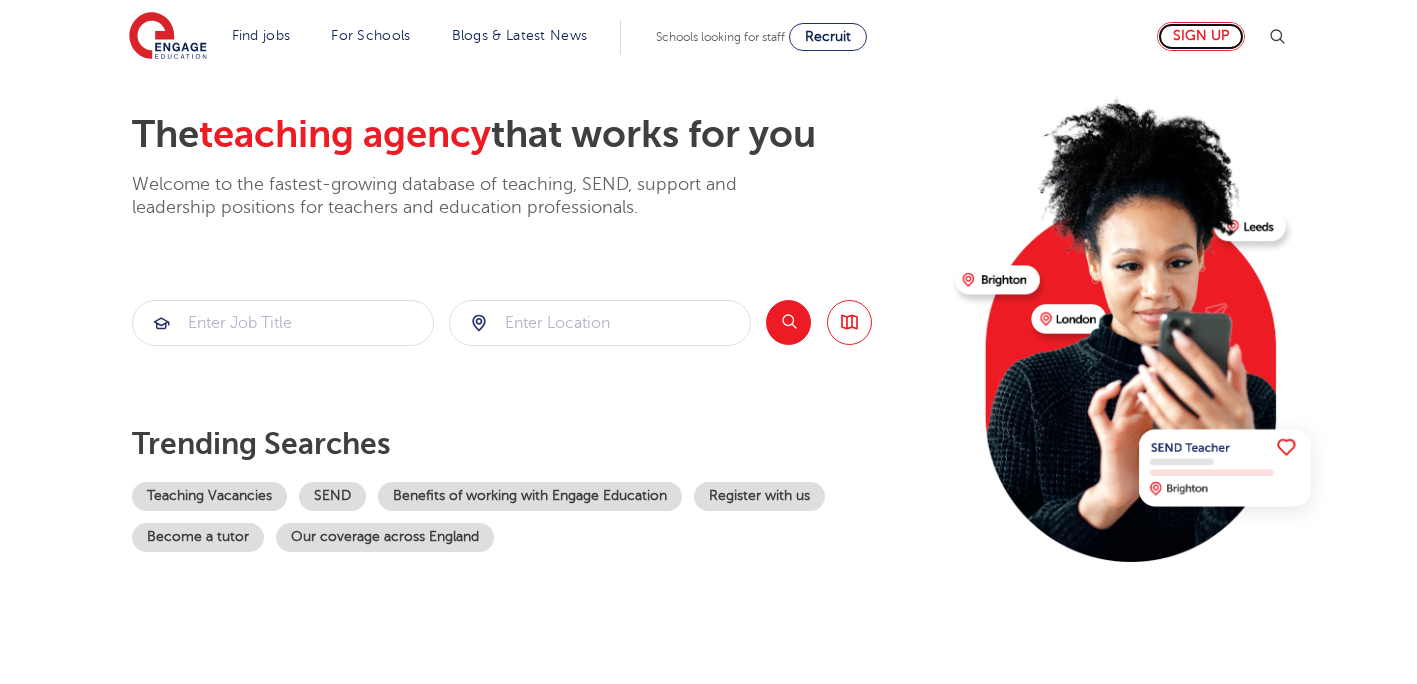click on "Sign up" 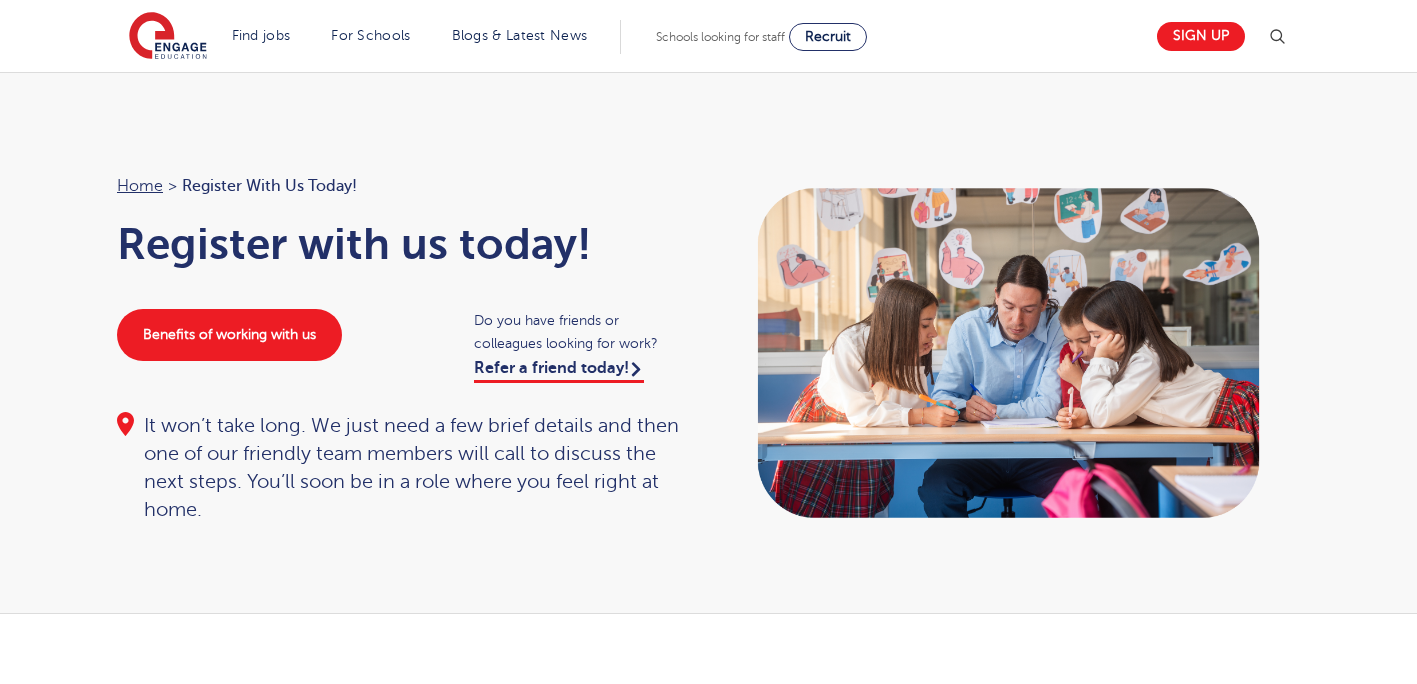 scroll, scrollTop: 0, scrollLeft: 0, axis: both 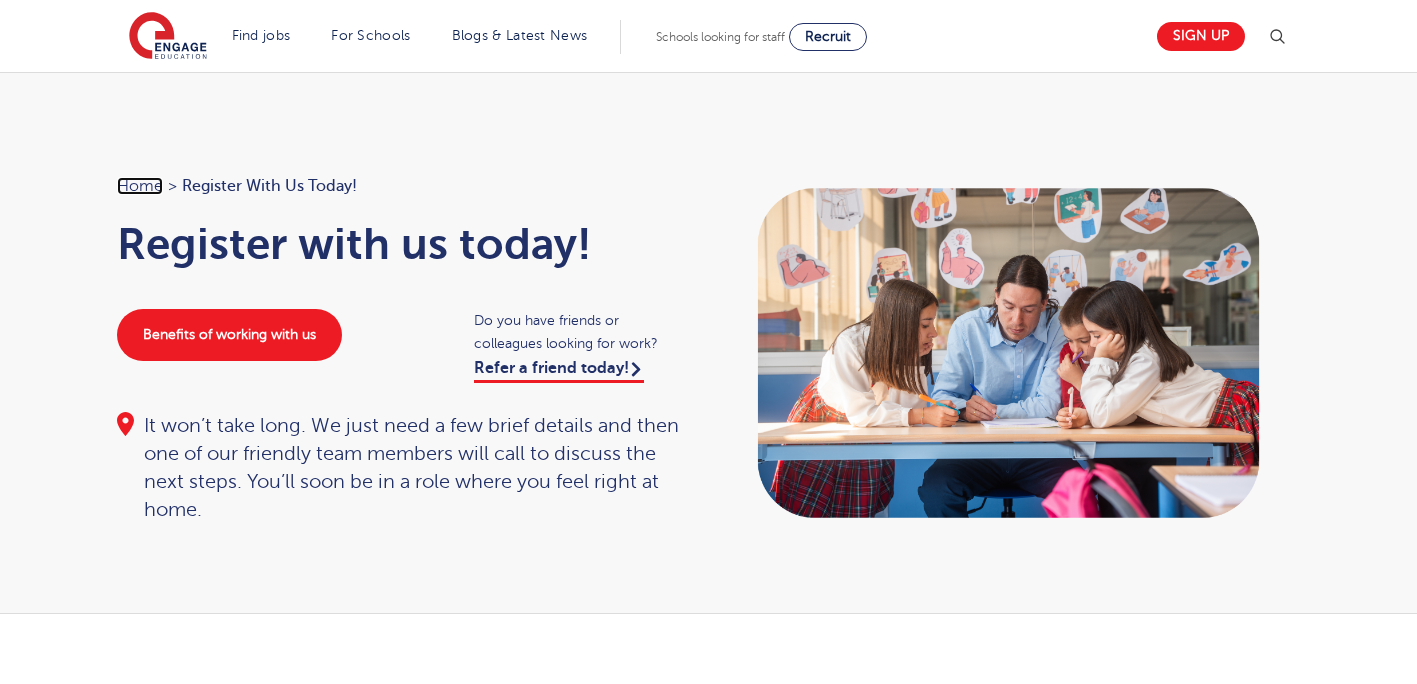 click on "Home" at bounding box center [140, 186] 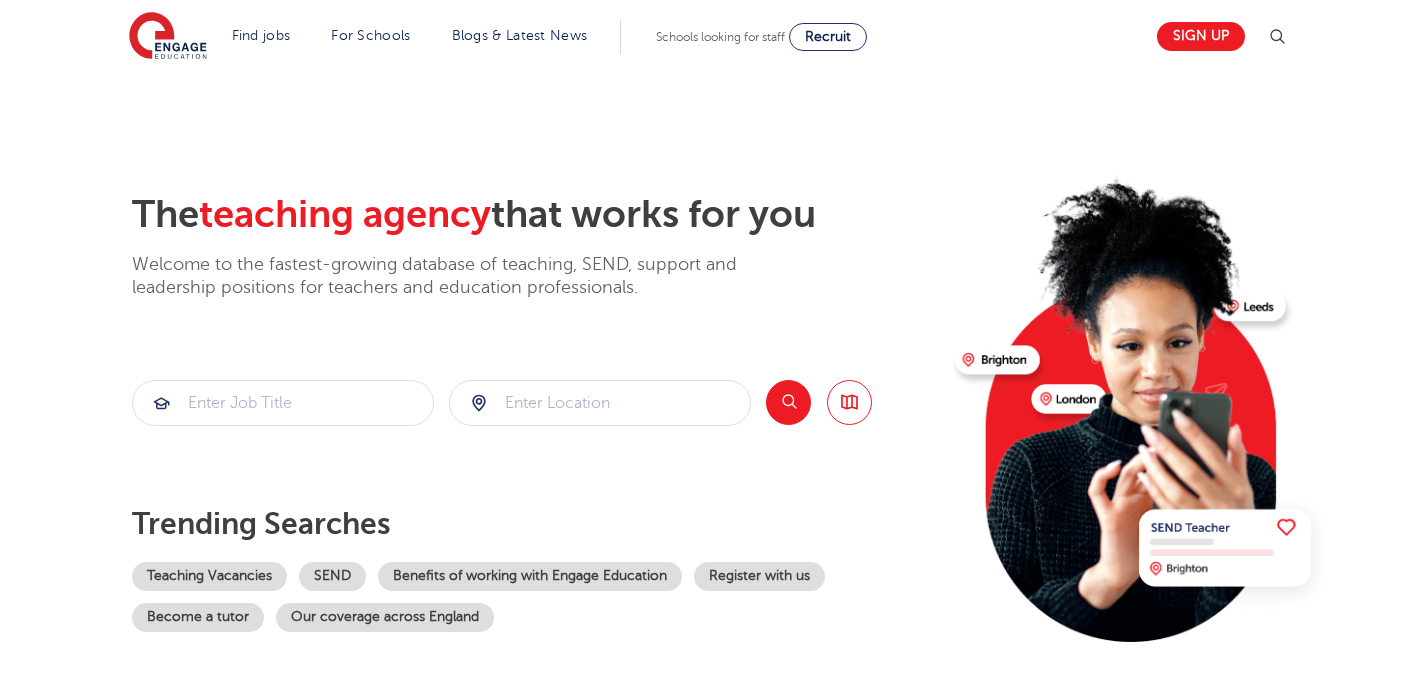 scroll, scrollTop: 0, scrollLeft: 0, axis: both 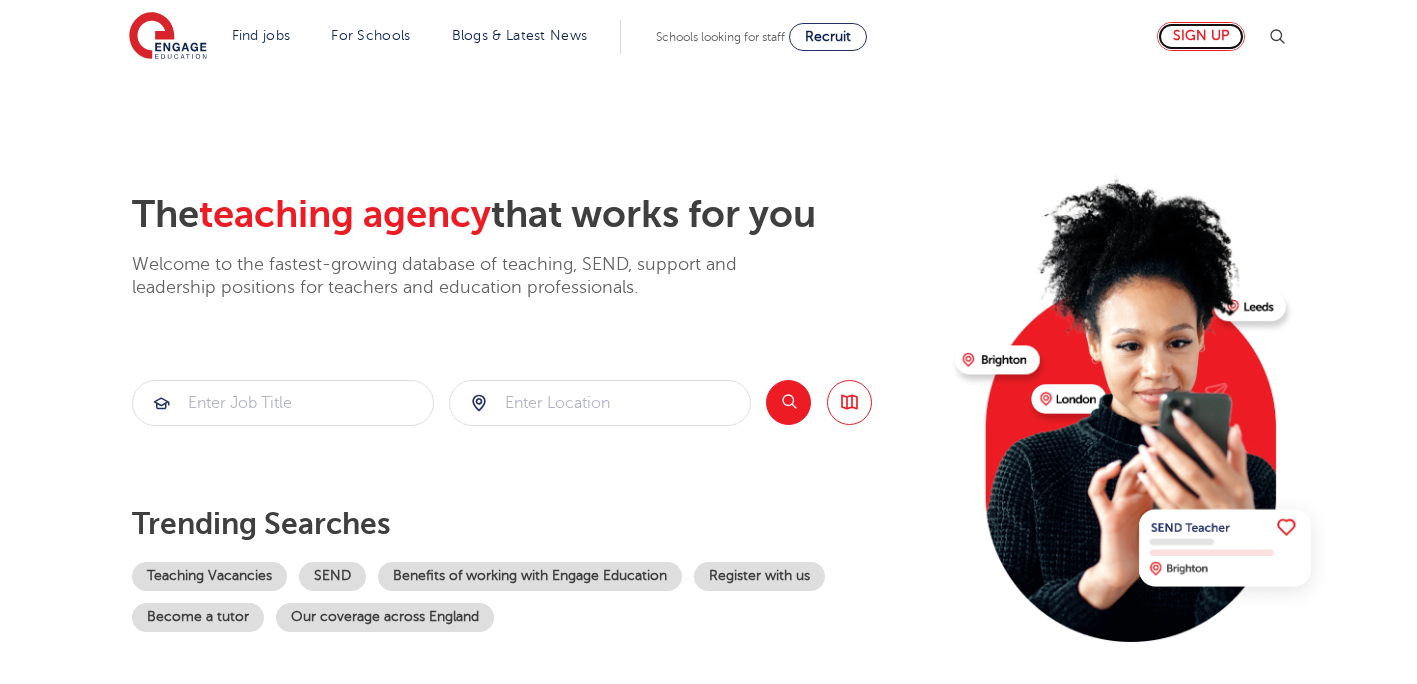 click on "Sign up" at bounding box center [1201, 36] 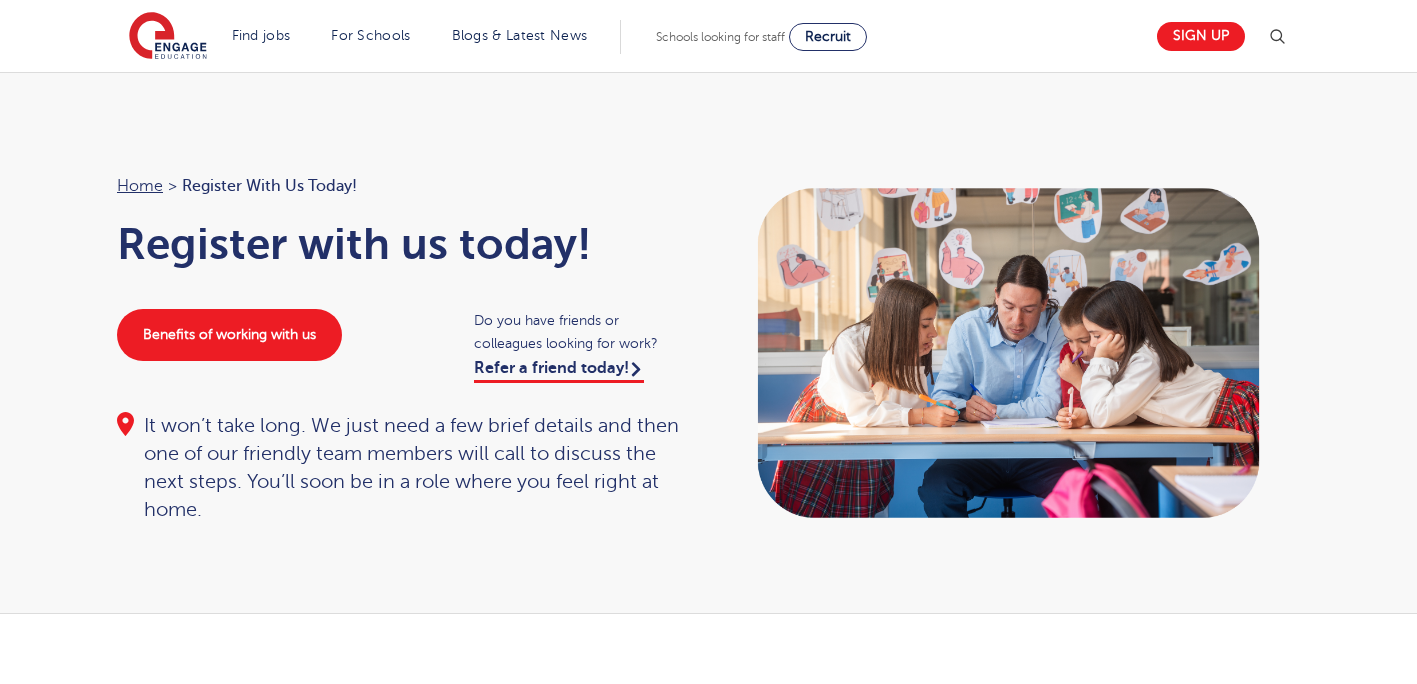 scroll, scrollTop: 0, scrollLeft: 0, axis: both 